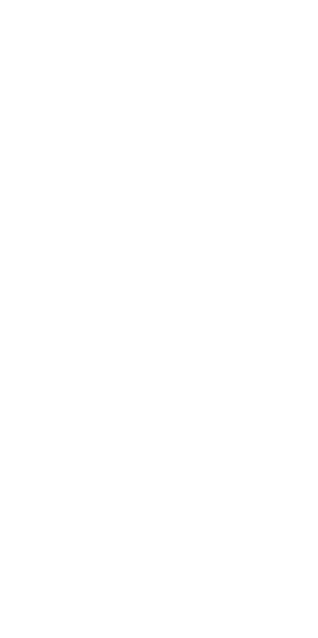 scroll, scrollTop: 0, scrollLeft: 0, axis: both 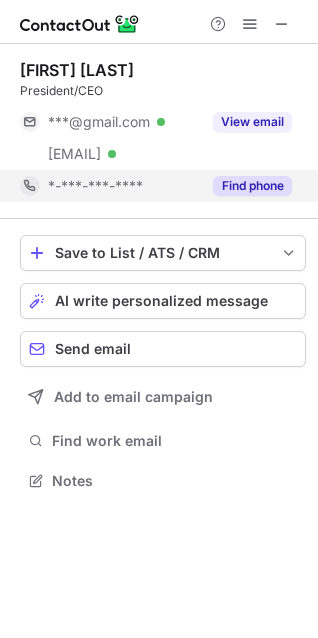 click on "Find phone" at bounding box center [252, 186] 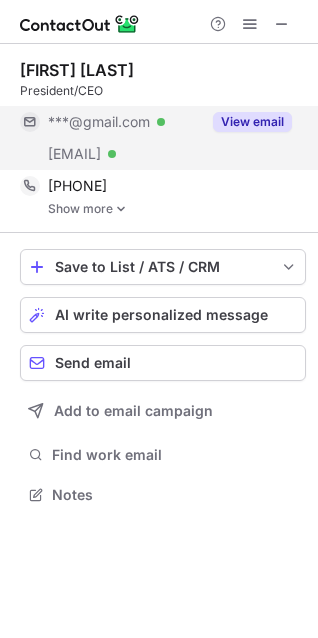 scroll, scrollTop: 10, scrollLeft: 10, axis: both 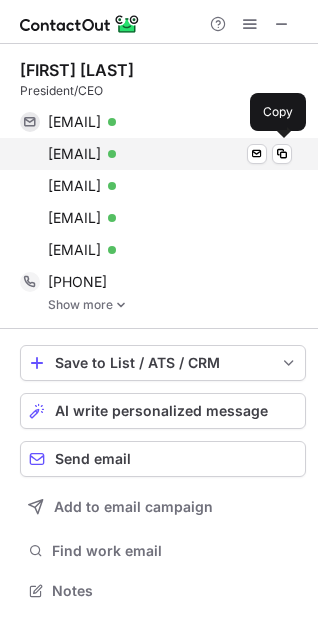 click on "[EMAIL]" at bounding box center [74, 154] 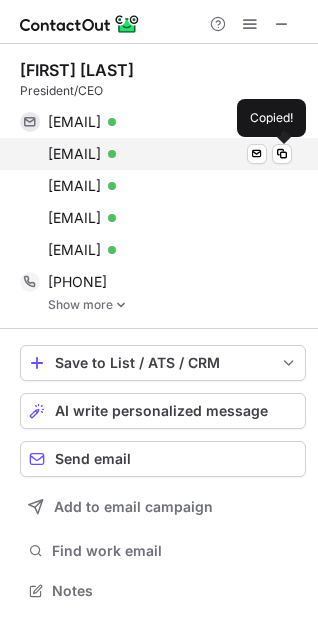 click on "doyle@monicoinc.com" at bounding box center [74, 154] 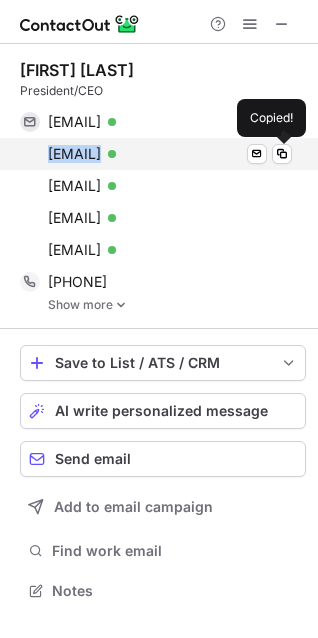 click on "doyle@monicoinc.com" at bounding box center (74, 154) 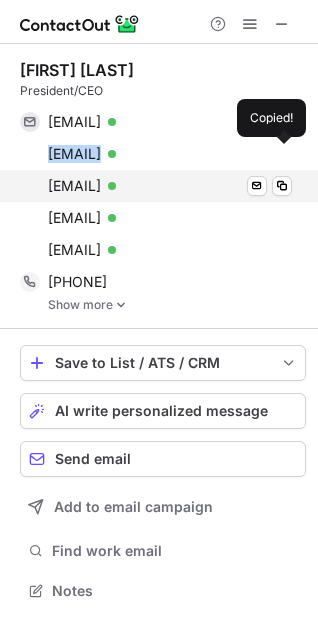 copy on "doyle@monicoinc.com" 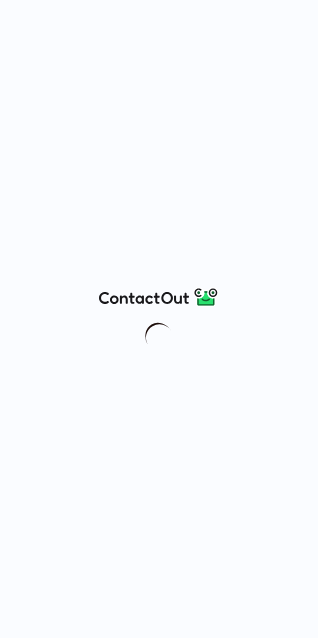 scroll, scrollTop: 0, scrollLeft: 0, axis: both 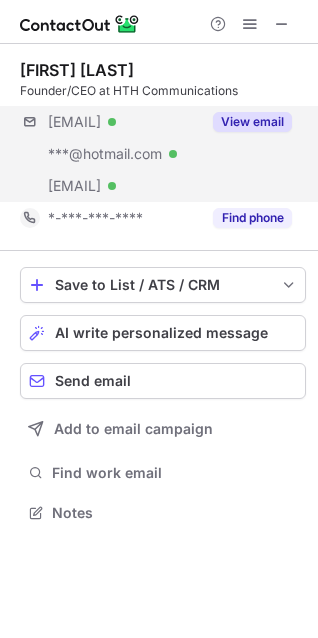 click on "***@hthcommunications.com Verified ***@hotmail.com Verified ***@hthcomm.com Verified View email" at bounding box center (163, 154) 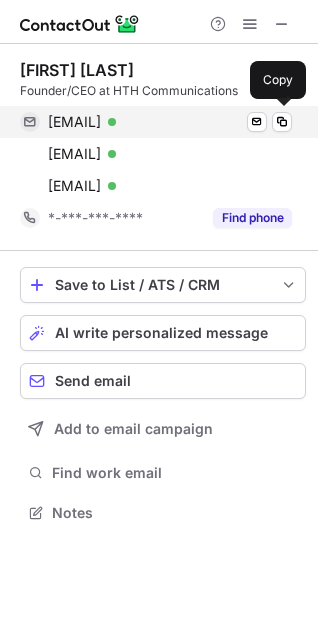 click on "hung@hthcommunications.com" at bounding box center (74, 122) 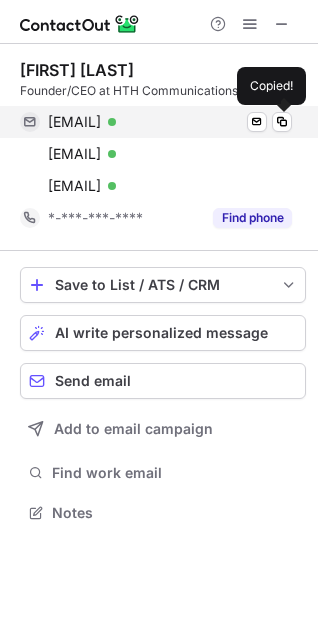 click on "hung@hthcommunications.com" at bounding box center [74, 122] 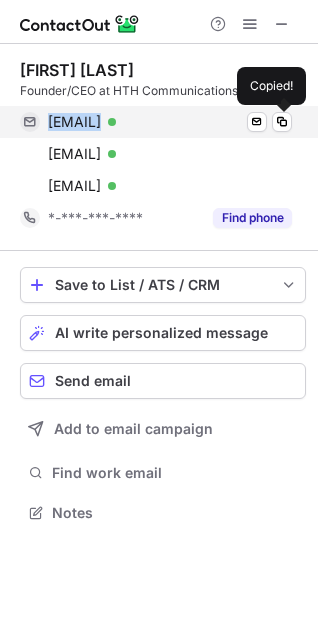 click on "hung@hthcommunications.com" at bounding box center [74, 122] 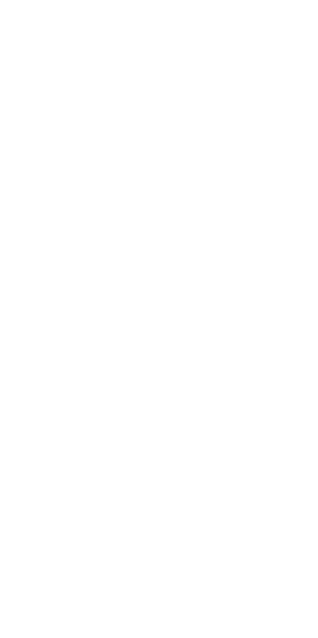 scroll, scrollTop: 0, scrollLeft: 0, axis: both 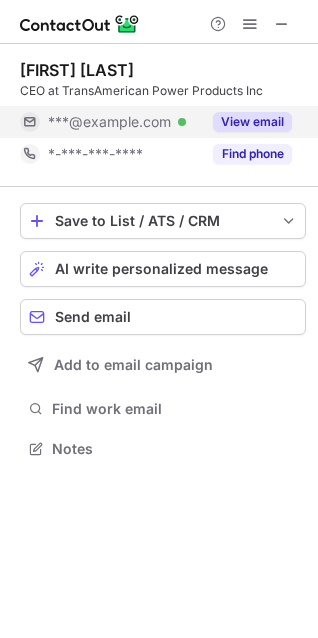 click on "View email" at bounding box center [252, 122] 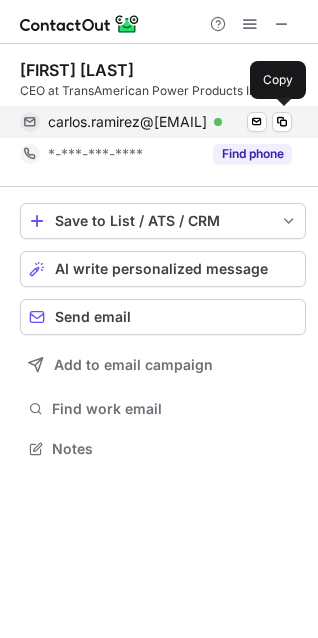 click on "carlos.ramirez@tappinc.com" at bounding box center (127, 122) 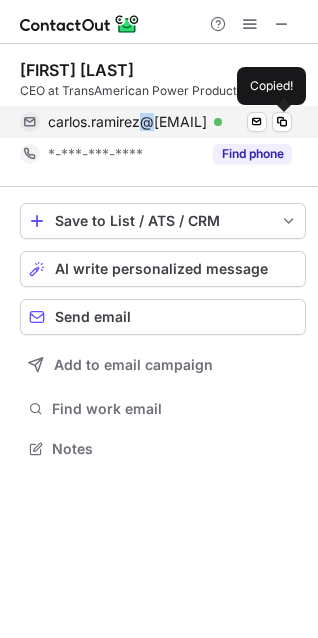 click on "carlos.ramirez@tappinc.com" at bounding box center (127, 122) 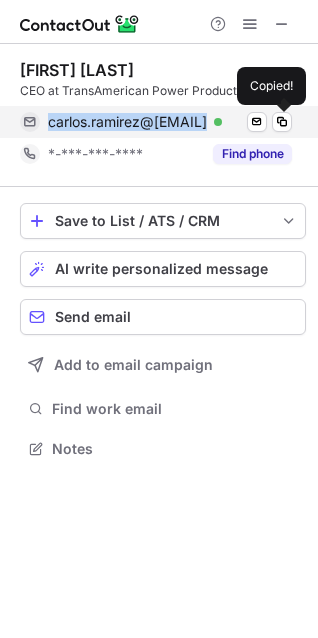 copy on "carlos.ramirez@tappinc.com" 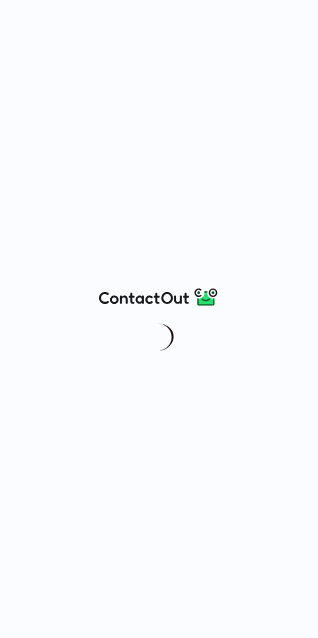 scroll, scrollTop: 0, scrollLeft: 0, axis: both 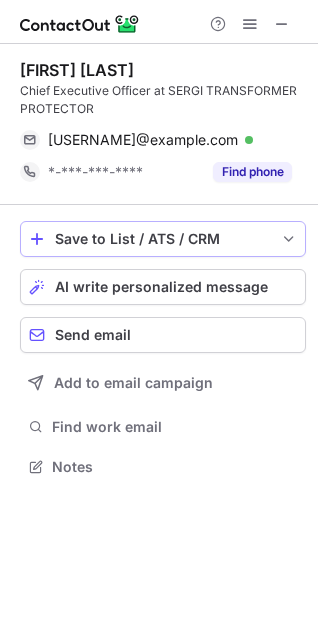 click on "Save to List / ATS / CRM" at bounding box center (163, 239) 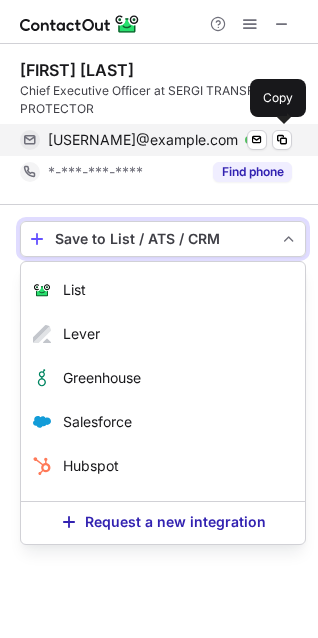 click on "antoine.magnier@sergi-tp.com" at bounding box center (143, 140) 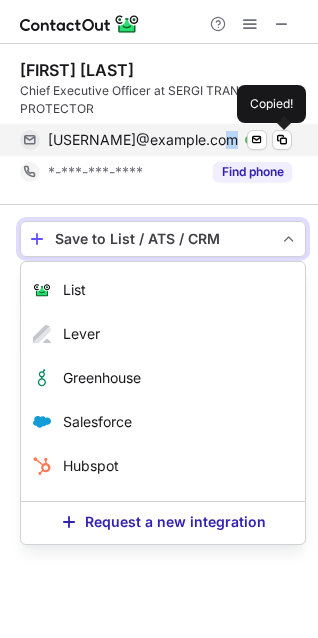 click on "antoine.magnier@sergi-tp.com" at bounding box center [143, 140] 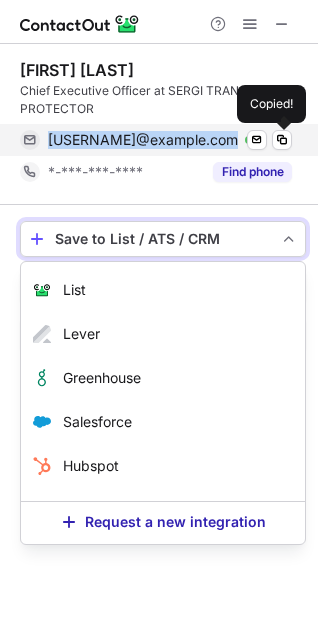 click on "antoine.magnier@sergi-tp.com" at bounding box center [143, 140] 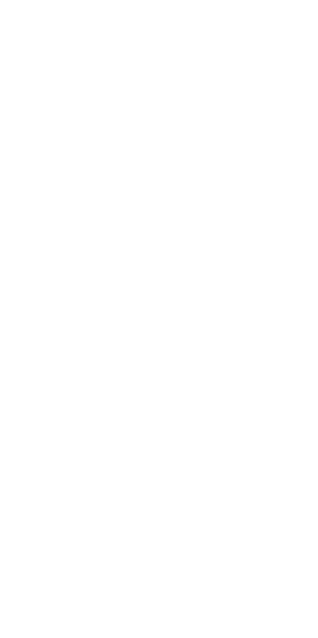 scroll, scrollTop: 0, scrollLeft: 0, axis: both 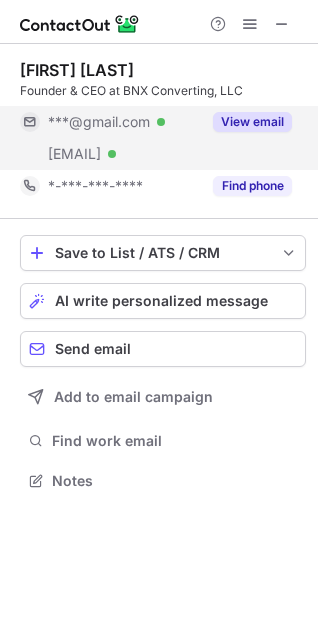 click on "View email" at bounding box center [252, 122] 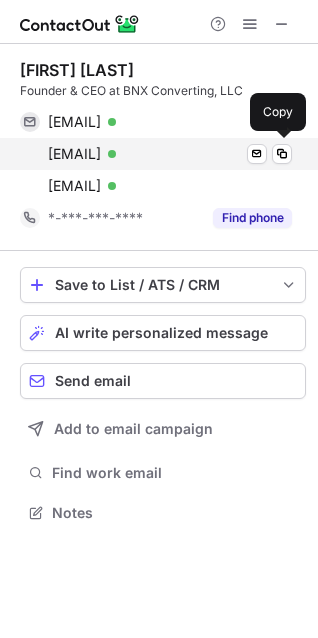 scroll, scrollTop: 10, scrollLeft: 10, axis: both 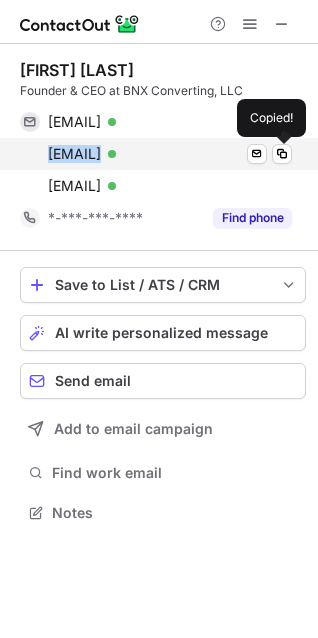 click on "abdurahman.ravat@amcrest.com" at bounding box center [74, 154] 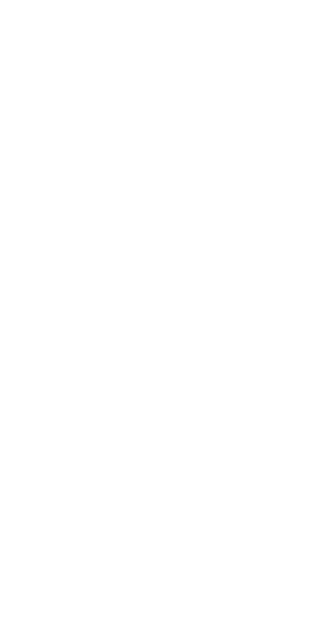 scroll, scrollTop: 0, scrollLeft: 0, axis: both 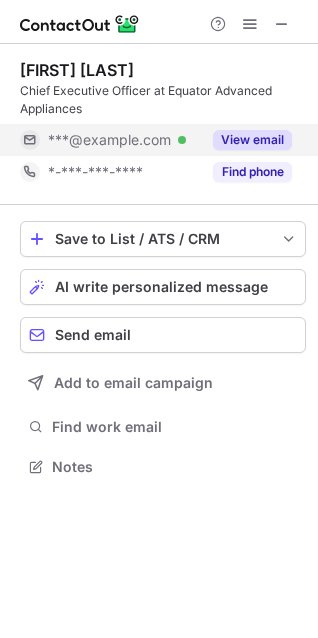 click on "View email" at bounding box center [246, 140] 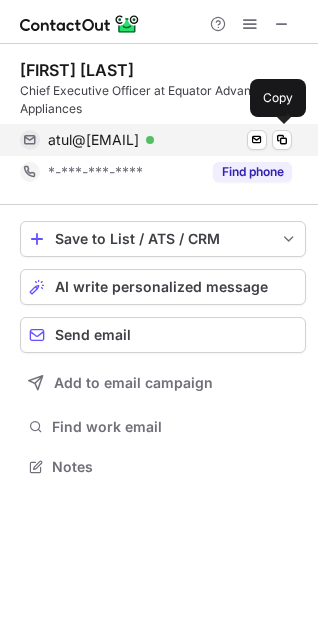 click on "atul@equatorappliances.com" at bounding box center [93, 140] 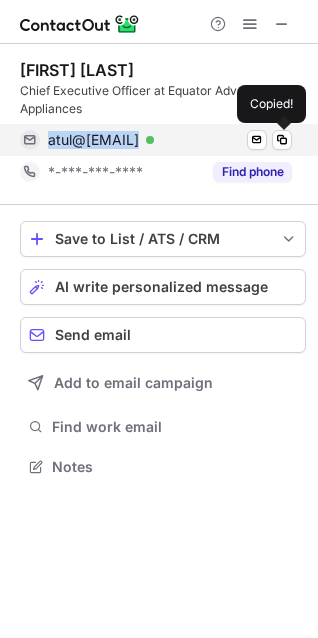 click on "atul@equatorappliances.com" at bounding box center (93, 140) 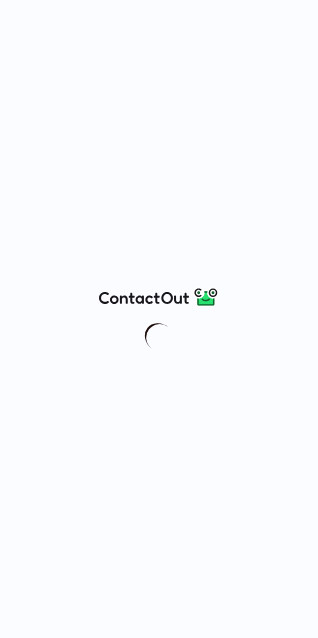 scroll, scrollTop: 0, scrollLeft: 0, axis: both 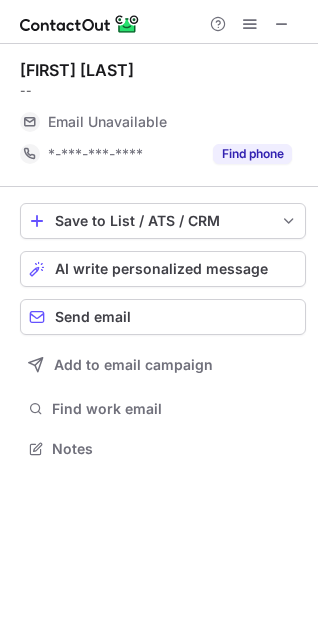click on "Email Unavailable" at bounding box center [170, 122] 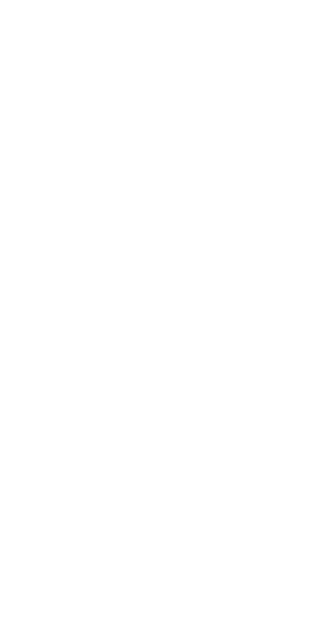scroll, scrollTop: 0, scrollLeft: 0, axis: both 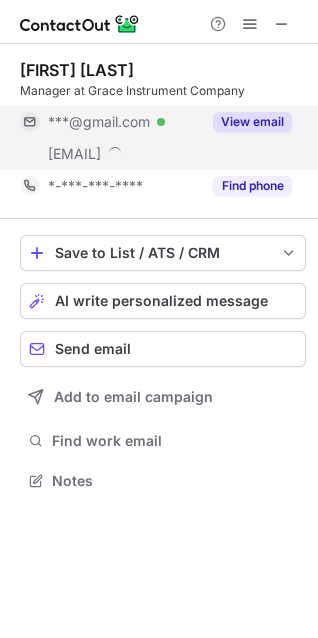 click on "View email" at bounding box center [252, 122] 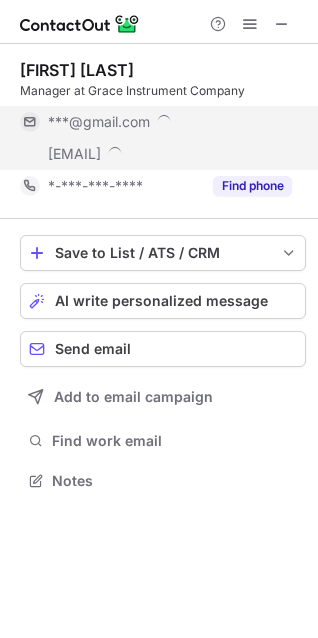 scroll, scrollTop: 10, scrollLeft: 10, axis: both 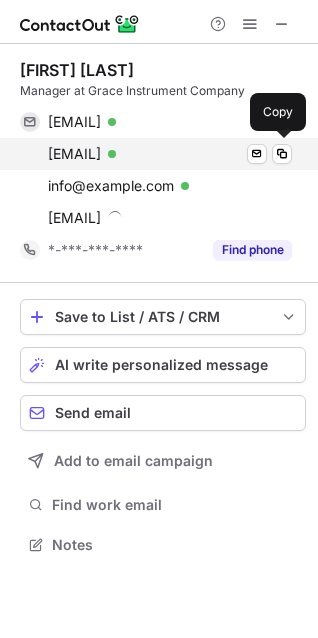 click on "frankbi@graceinstrument.com" at bounding box center [74, 154] 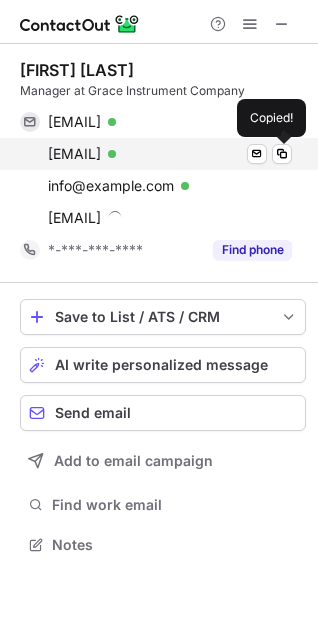 click on "frankbi@graceinstrument.com" at bounding box center [74, 154] 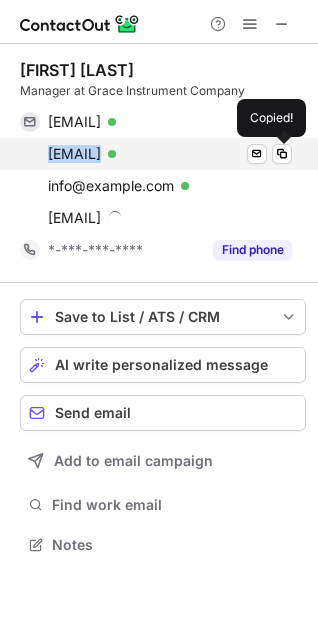 click on "frankbi@graceinstrument.com" at bounding box center (74, 154) 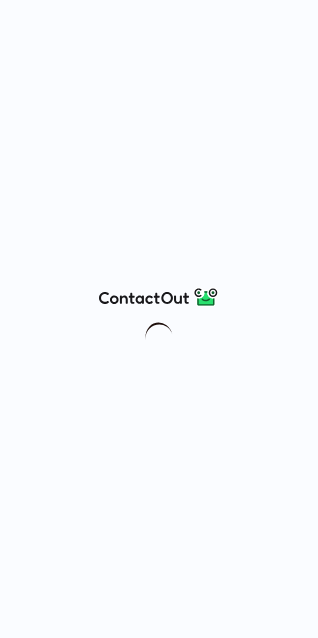 scroll, scrollTop: 0, scrollLeft: 0, axis: both 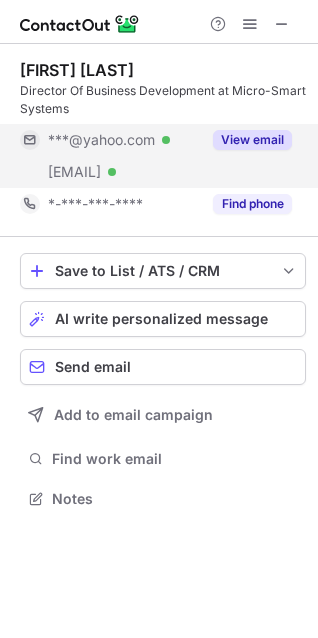 click on "[EMAIL] Verified" at bounding box center [124, 140] 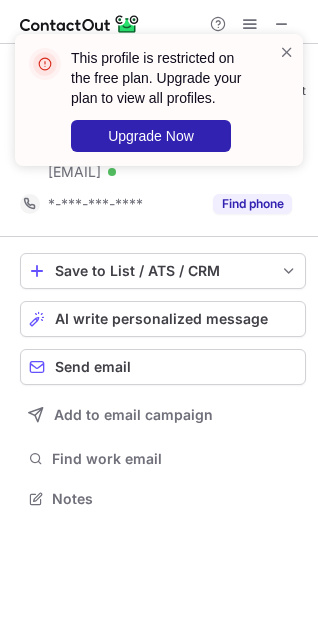 click on "This profile is restricted on the free plan. Upgrade your plan to view all profiles. Upgrade Now" at bounding box center (159, 108) 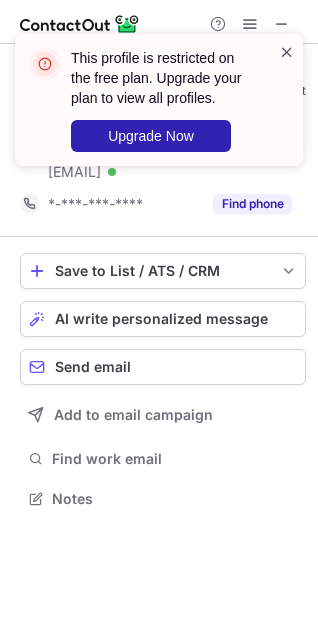 click at bounding box center [287, 52] 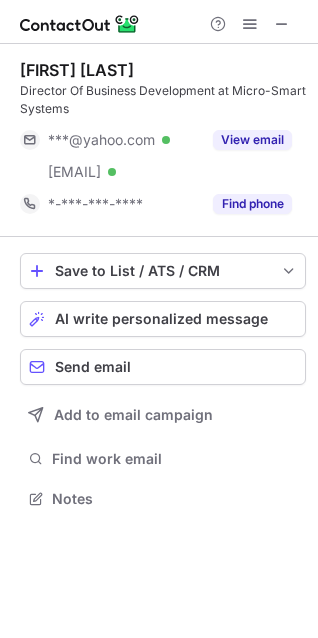 click on "This profile is restricted on the free plan. Upgrade your plan to view all profiles. Upgrade Now" at bounding box center [159, 108] 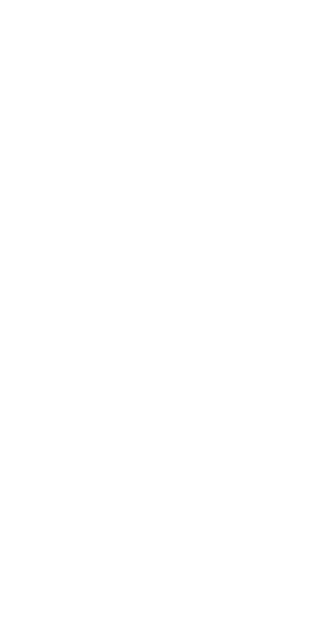 scroll, scrollTop: 0, scrollLeft: 0, axis: both 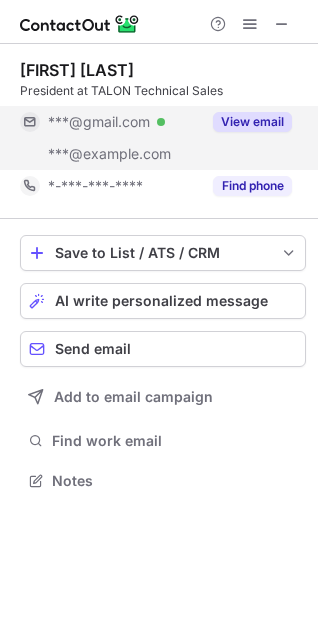 click on "***@gmail.com Verified" at bounding box center [110, 122] 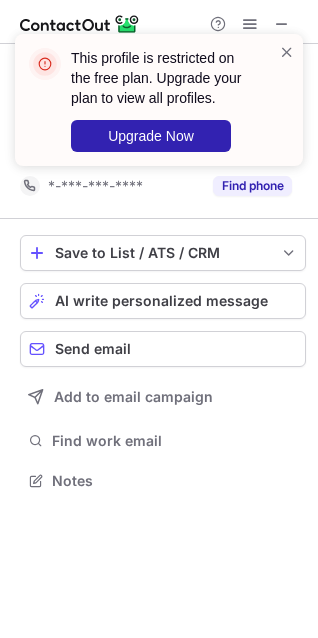 click on "This profile is restricted on the free plan. Upgrade your plan to view all profiles. Upgrade Now" at bounding box center (159, 108) 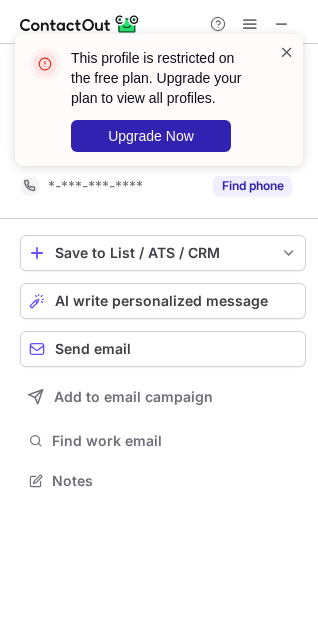 click at bounding box center [287, 52] 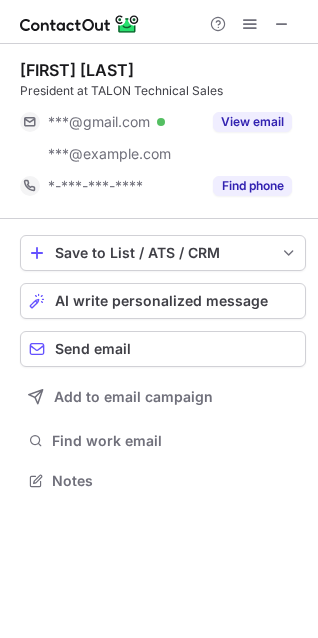 click on "This profile is restricted on the free plan. Upgrade your plan to view all profiles. Upgrade Now" at bounding box center (159, 108) 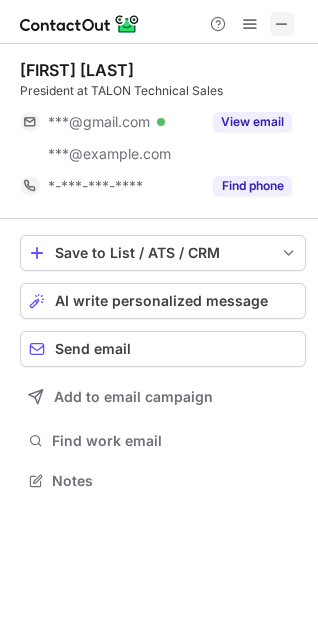click at bounding box center [282, 24] 